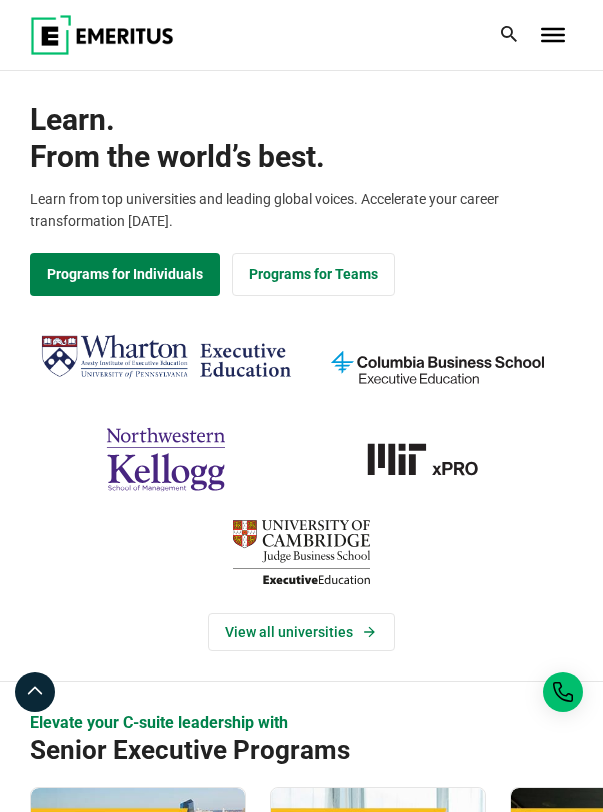 scroll, scrollTop: 0, scrollLeft: 0, axis: both 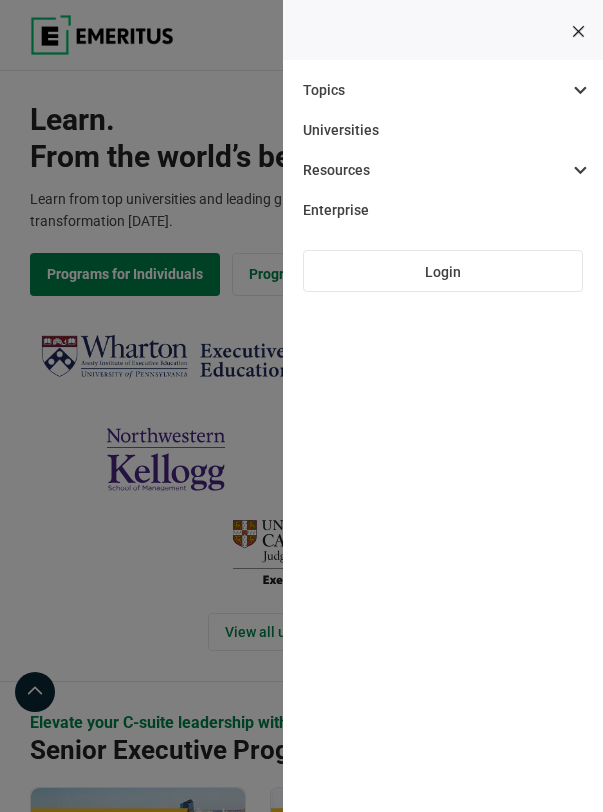 click at bounding box center [578, 31] 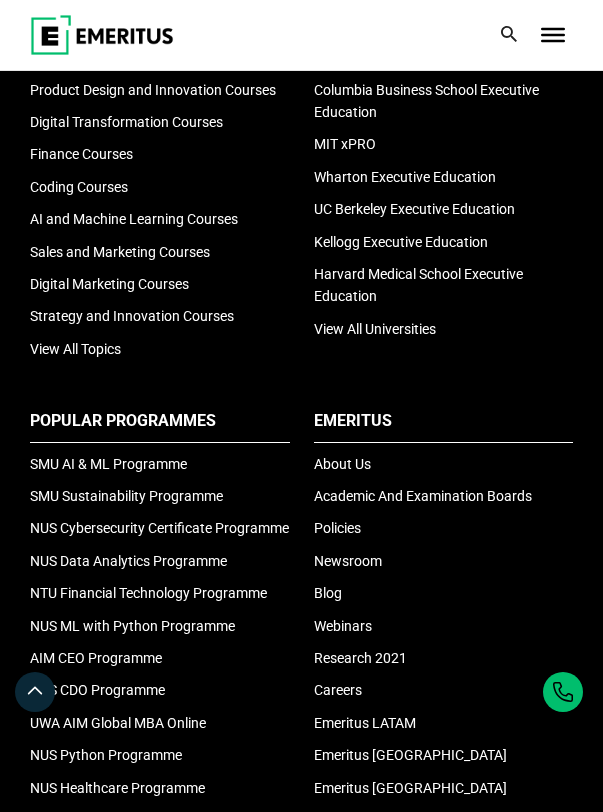 scroll, scrollTop: 7013, scrollLeft: 0, axis: vertical 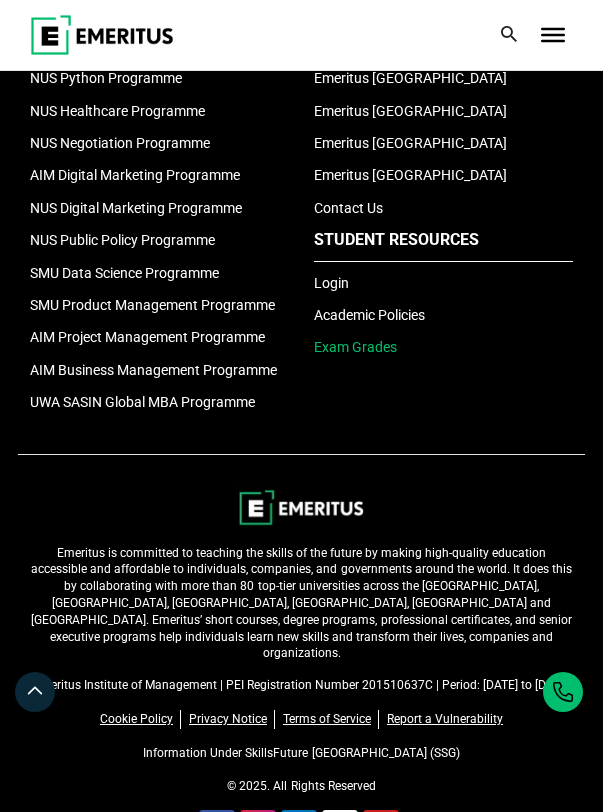 click on "Exam Grades" at bounding box center (355, 347) 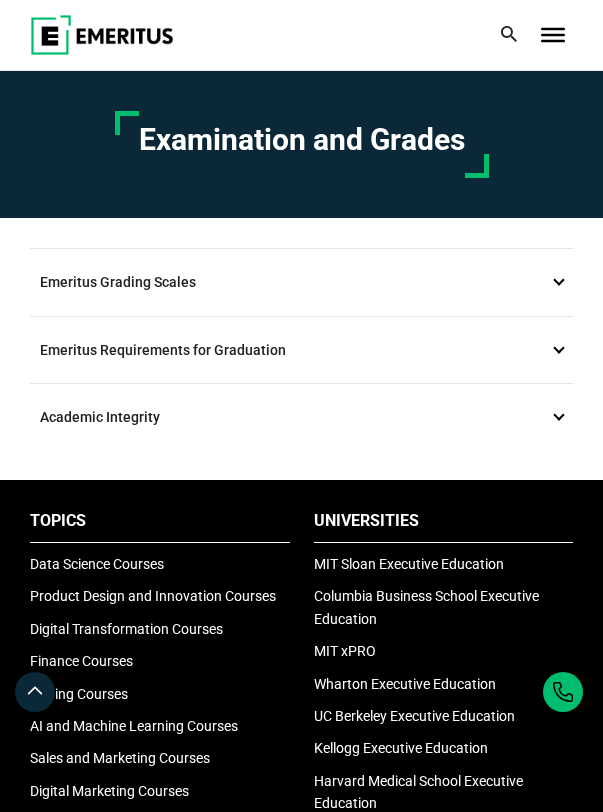 scroll, scrollTop: 0, scrollLeft: 0, axis: both 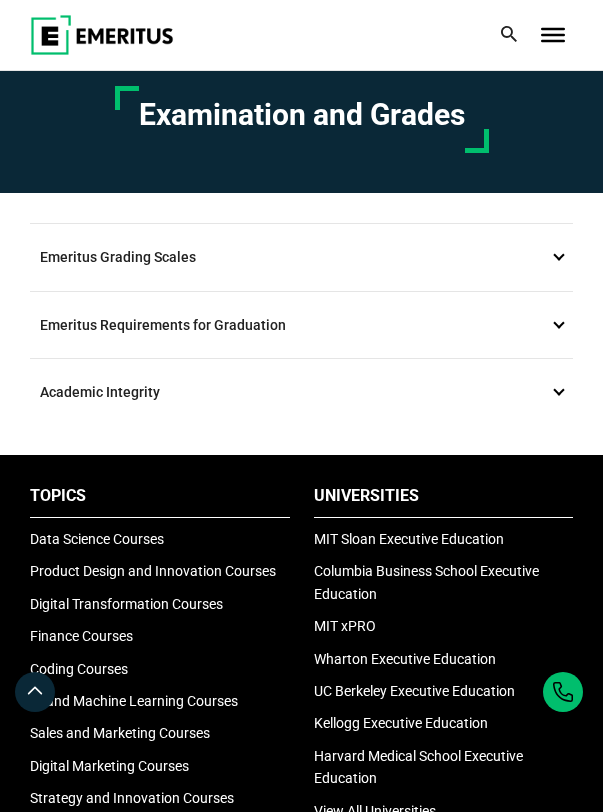 click on "Emeritus Grading Scales  1" at bounding box center [301, 257] 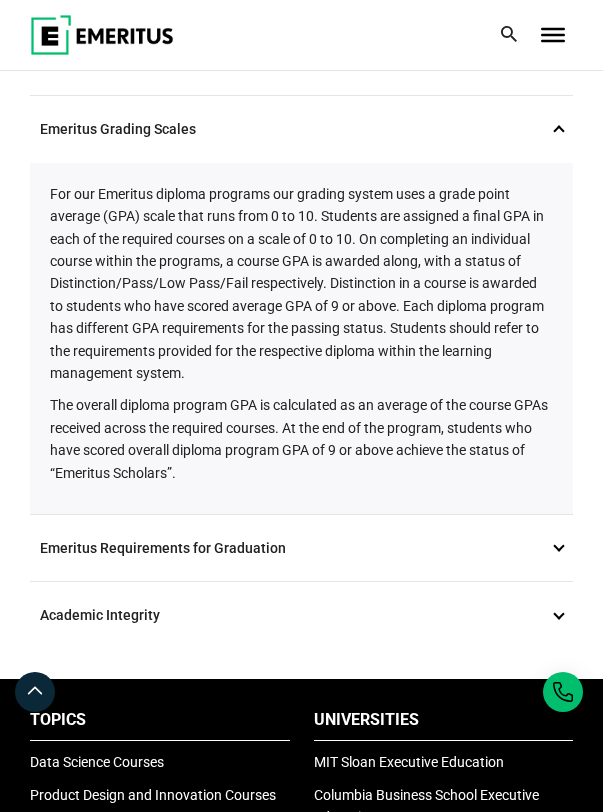 scroll, scrollTop: 155, scrollLeft: 0, axis: vertical 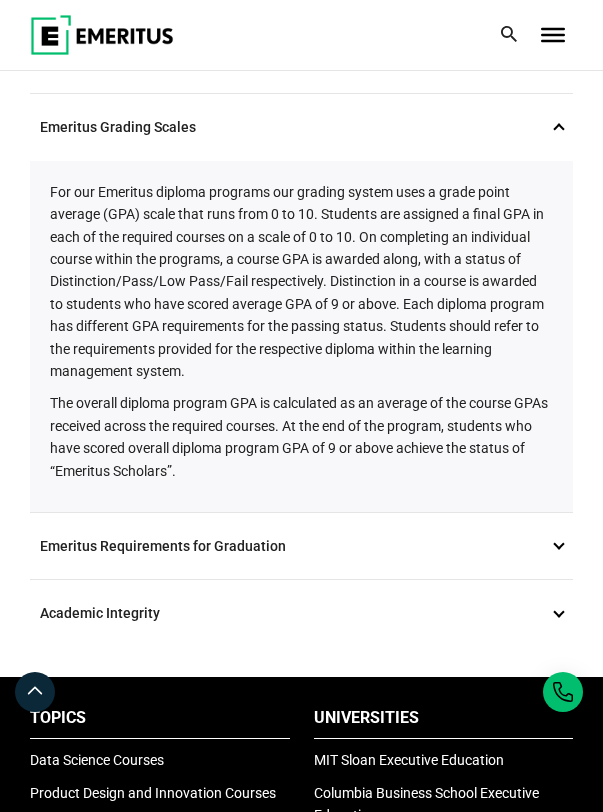 click on "Emeritus Requirements for Graduation  2" at bounding box center [301, 546] 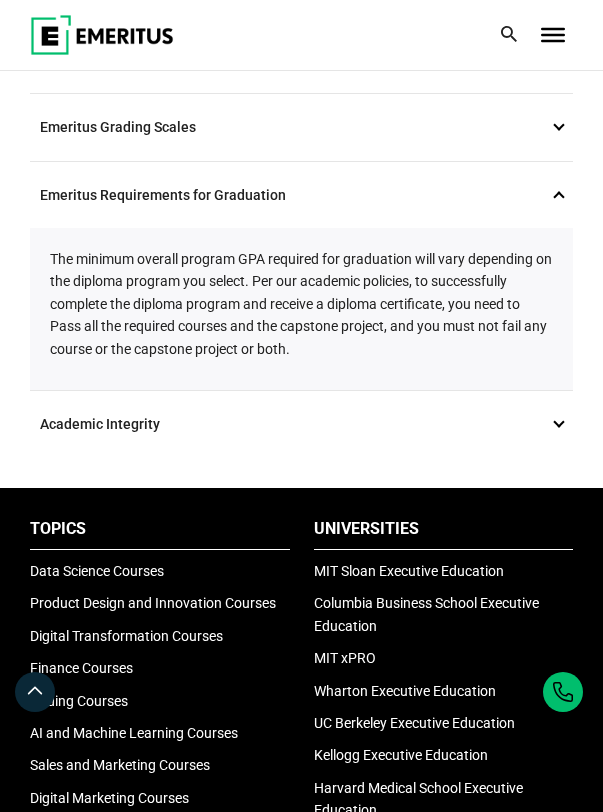 click on "Academic Integrity  3" at bounding box center [301, 424] 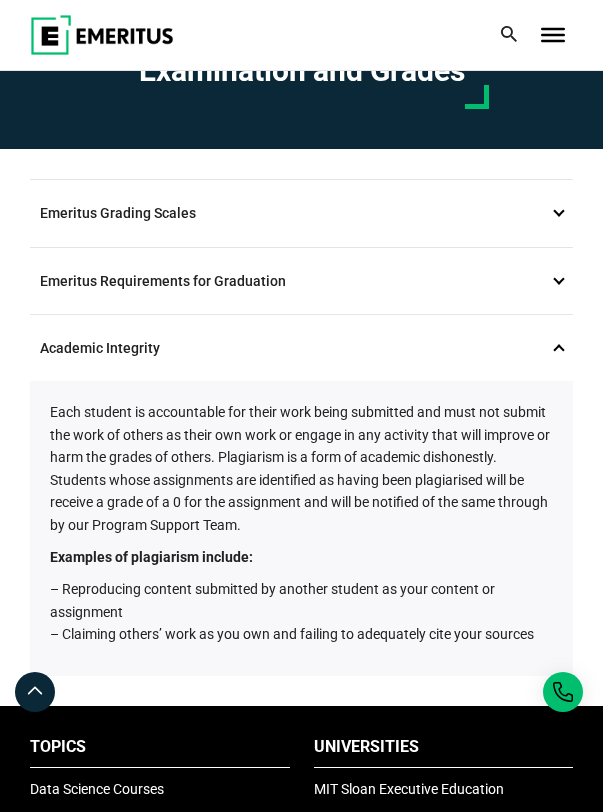 scroll, scrollTop: 0, scrollLeft: 0, axis: both 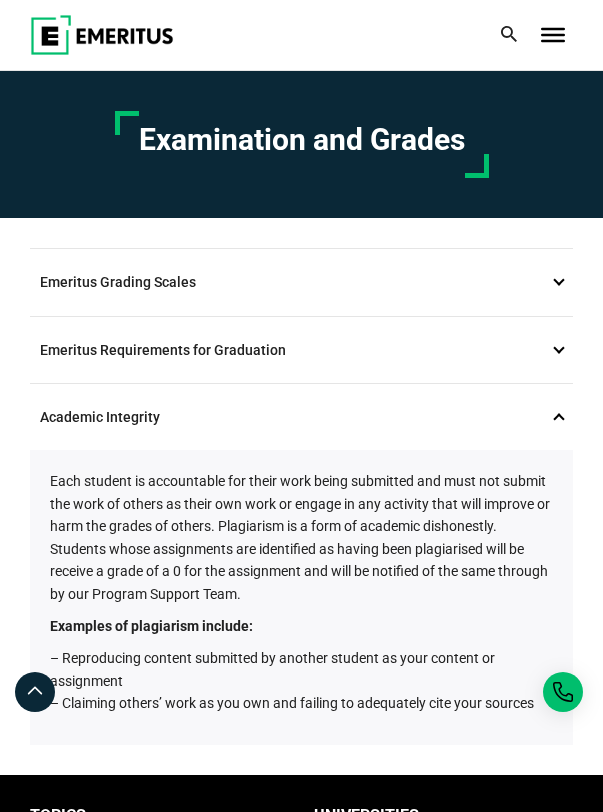 click on "Emeritus Grading Scales  1" at bounding box center [301, 282] 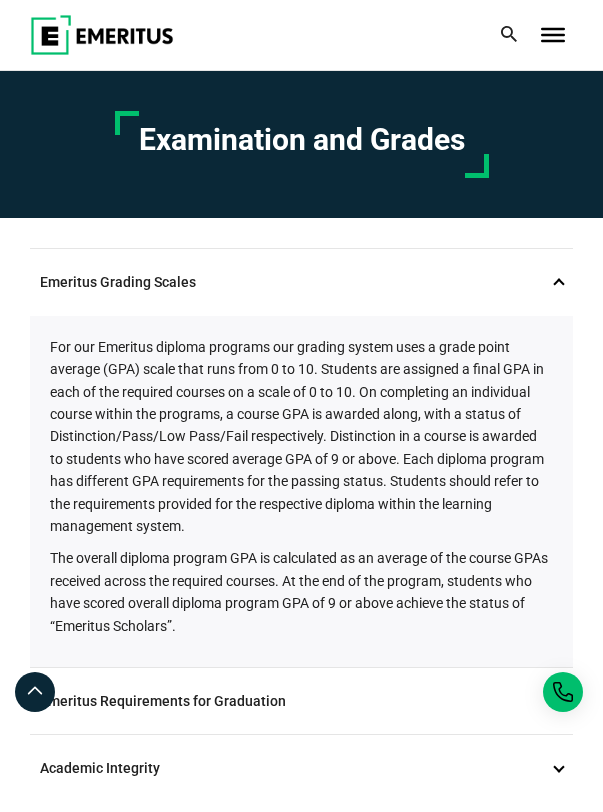 click at bounding box center (553, 35) 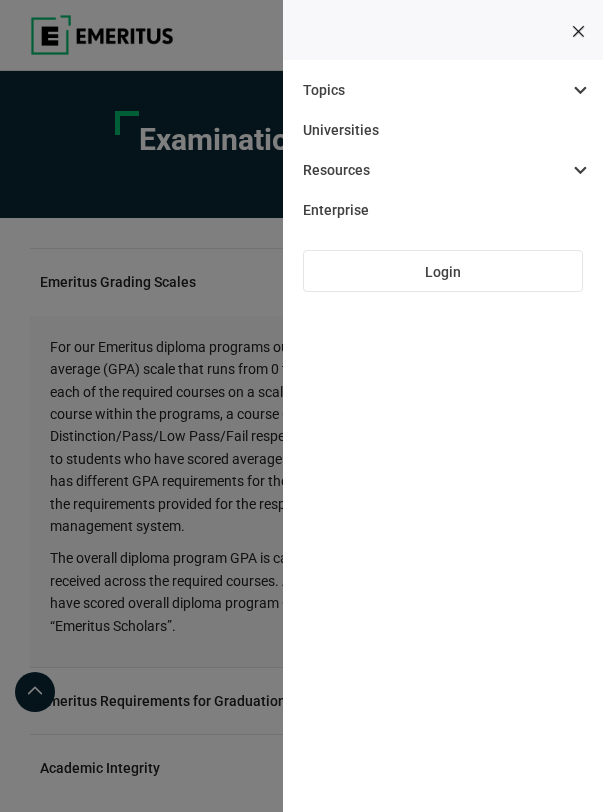 click on "Topics
AI and Machine Learning By 2023, 40 percent of infrastructure and operations teams in large organizations are expected to utilize solutions augmented by artificial intelligence and machine learning, as per Gartner. This promises to revolutionize business practices across industries, from healthcare to finance. As the scope of applications for these disciplines continues to broaden, the need for professionals to understand and implement them will only grow. You too can be a part of this revolution. Coding Data Science and Analytics Digital Marketing Digital Transformation Finance Product Design and Innovation Sales and Marketing Strategy and Innovation View All Topics
Universities Resources
Blog Webinars
Enterprise Login" at bounding box center [443, 406] 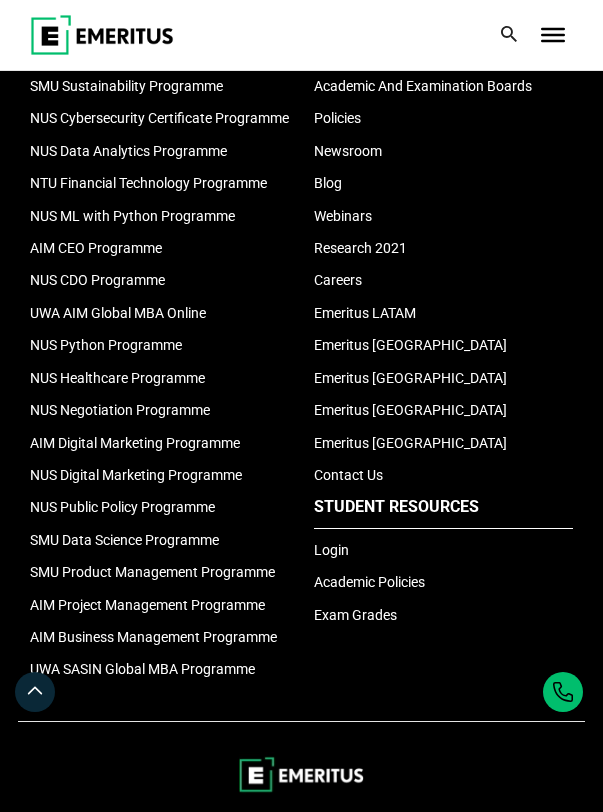 scroll, scrollTop: 1626, scrollLeft: 0, axis: vertical 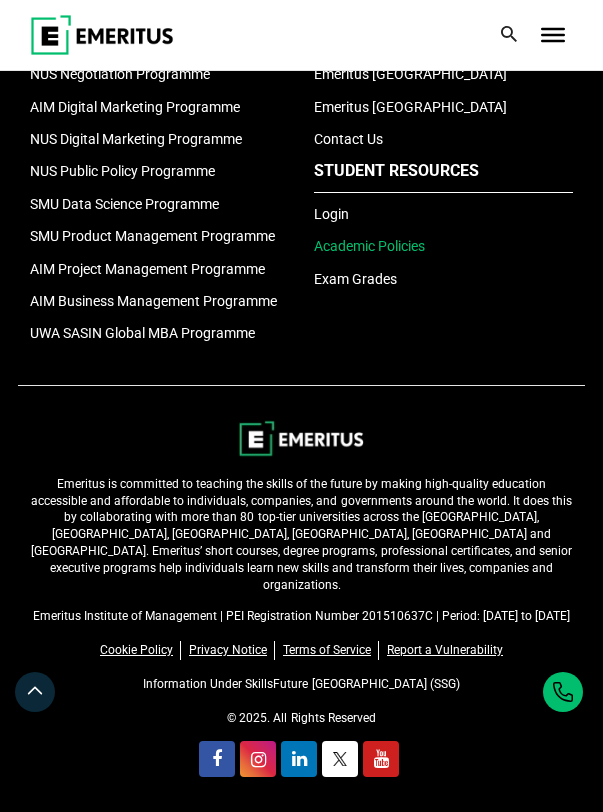 click on "Academic Policies" at bounding box center (369, 246) 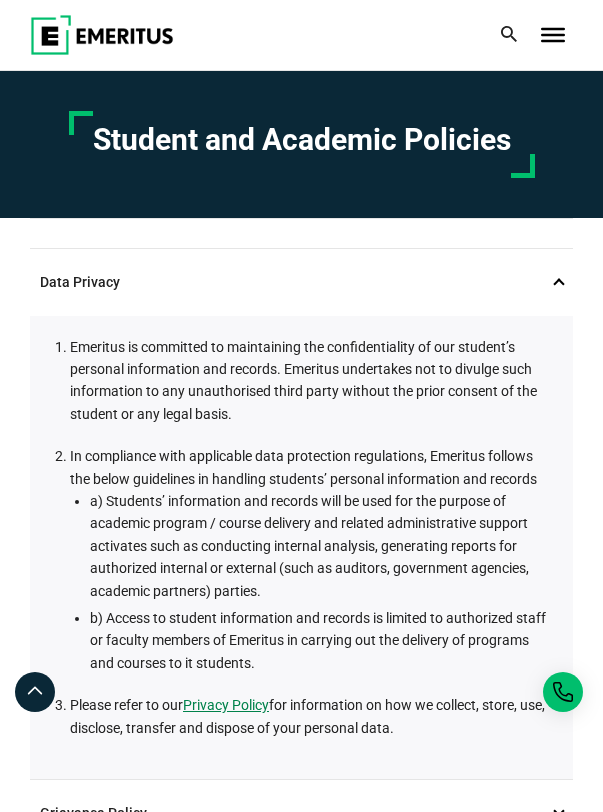 scroll, scrollTop: 0, scrollLeft: 0, axis: both 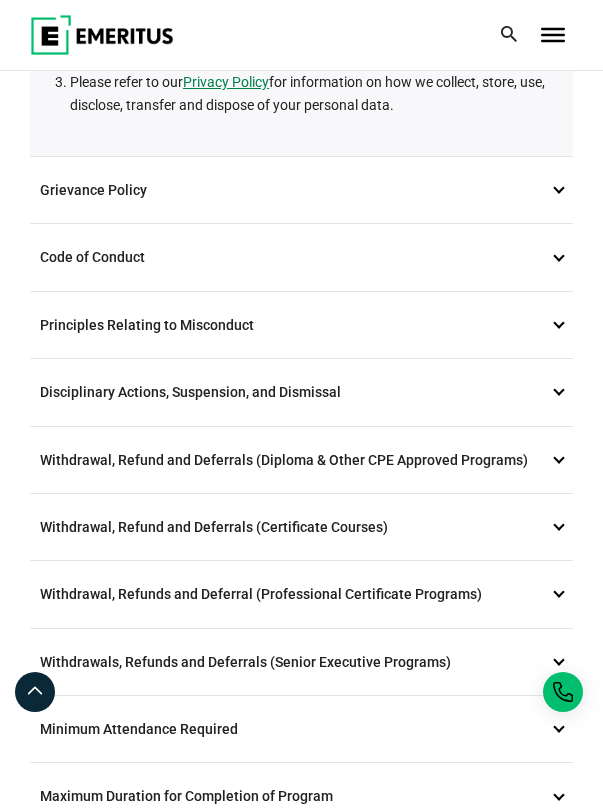 click on "Disciplinary Actions, Suspension, and Dismissal  5" at bounding box center [301, 392] 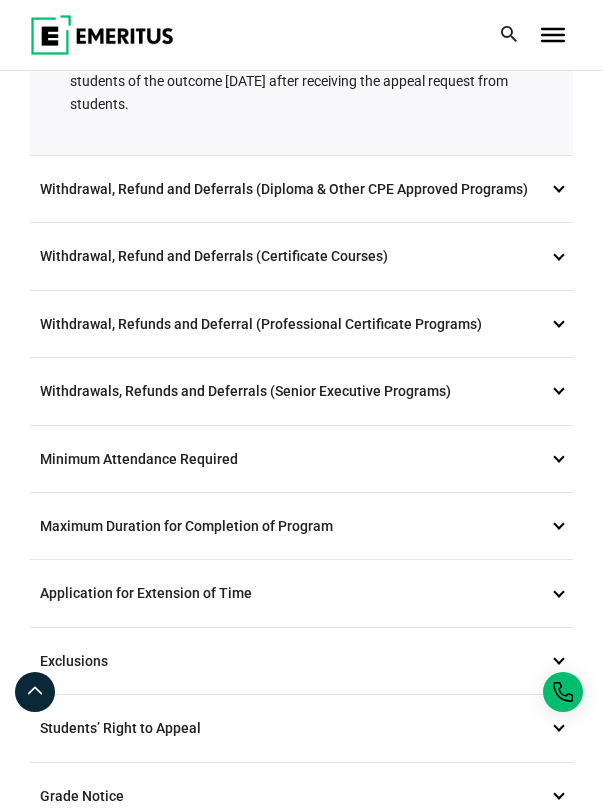 scroll, scrollTop: 1111, scrollLeft: 0, axis: vertical 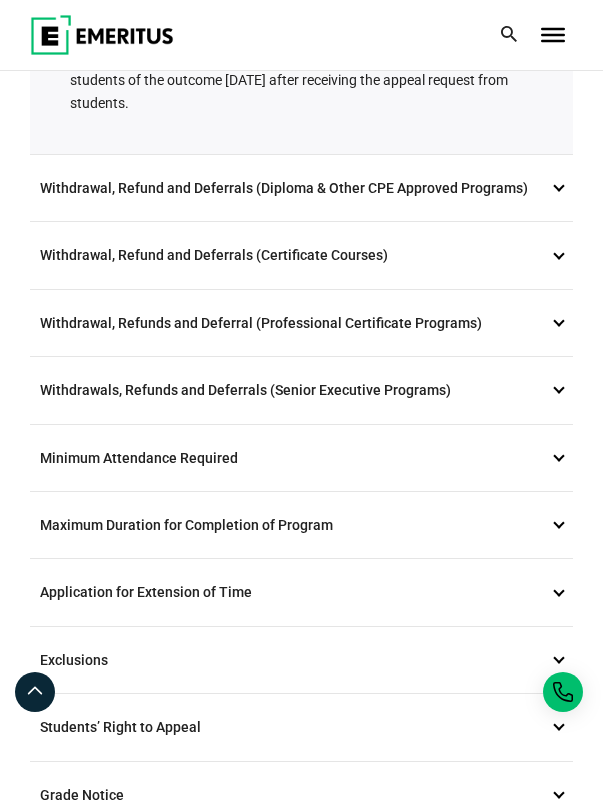 click on "Withdrawal, Refund and Deferrals (Diploma & Other CPE Approved Programs)  6" at bounding box center [301, 188] 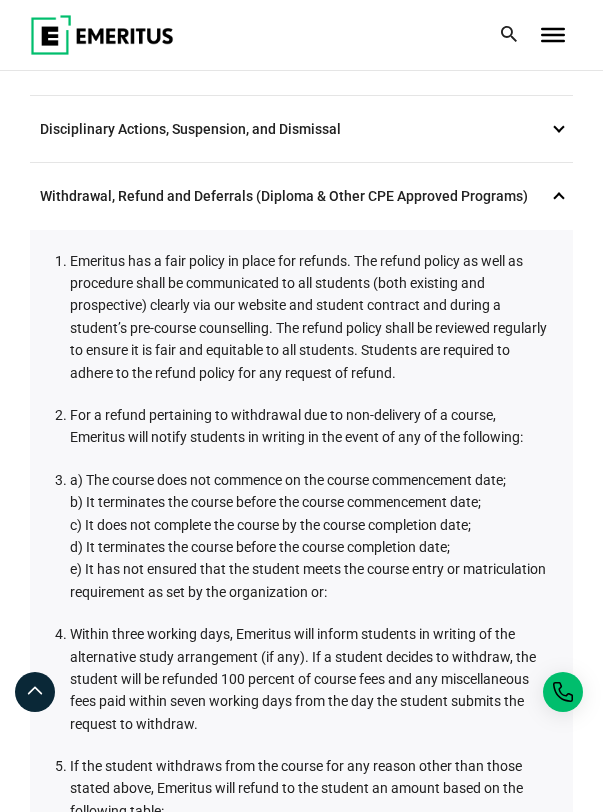 scroll, scrollTop: 404, scrollLeft: 0, axis: vertical 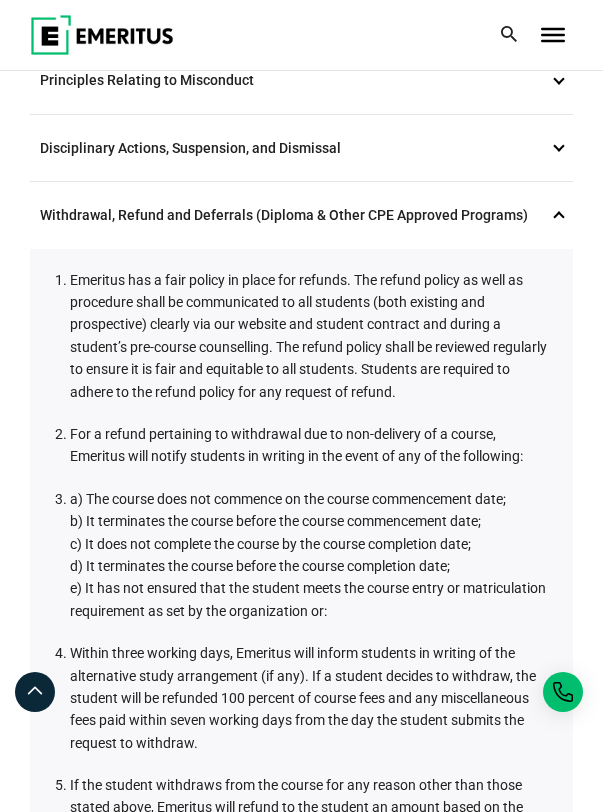click on "Withdrawal, Refund and Deferrals (Diploma & Other CPE Approved Programs)  6" at bounding box center [301, 215] 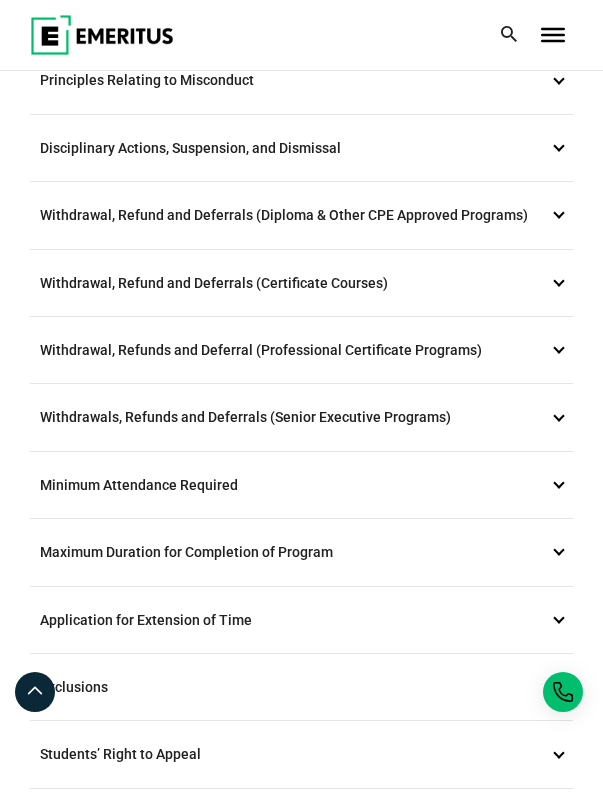 click on "Withdrawal, Refund and Deferrals (Certificate Courses)  7" at bounding box center [301, 283] 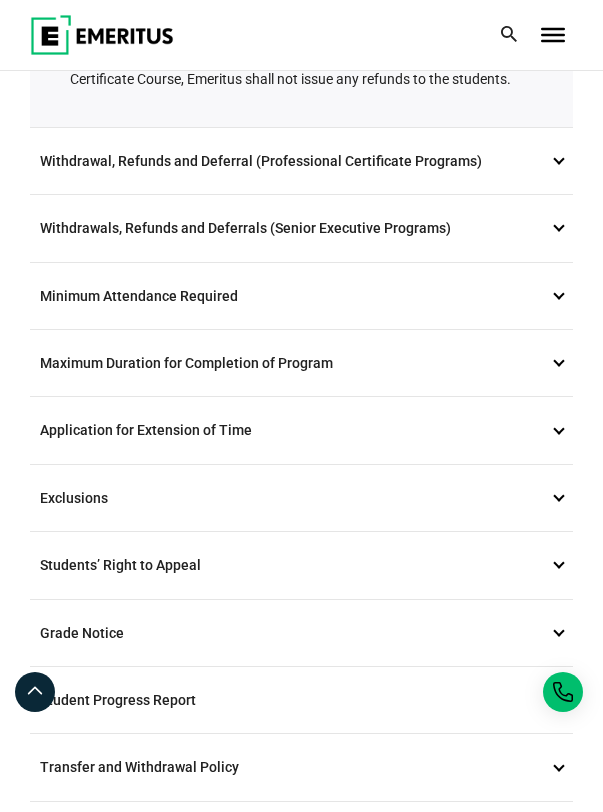 scroll, scrollTop: 2568, scrollLeft: 0, axis: vertical 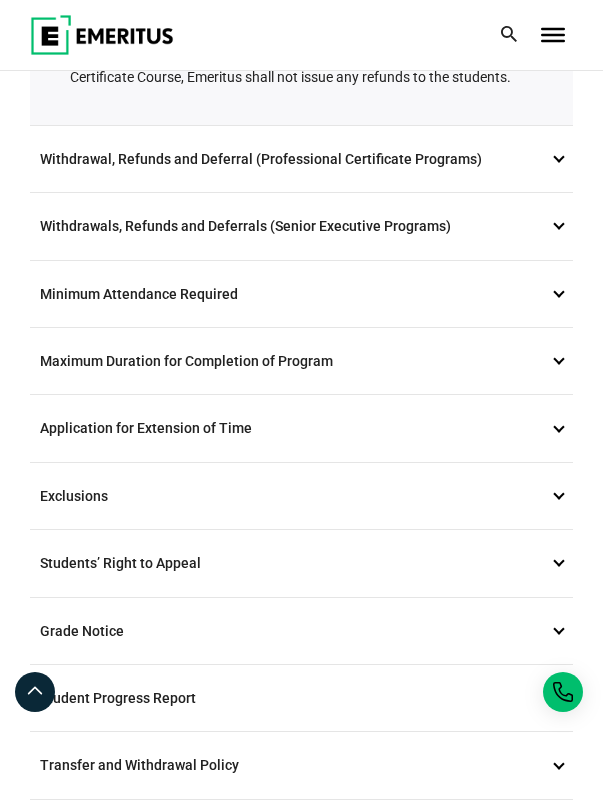 click on "Minimum Attendance Required  10" at bounding box center [301, 294] 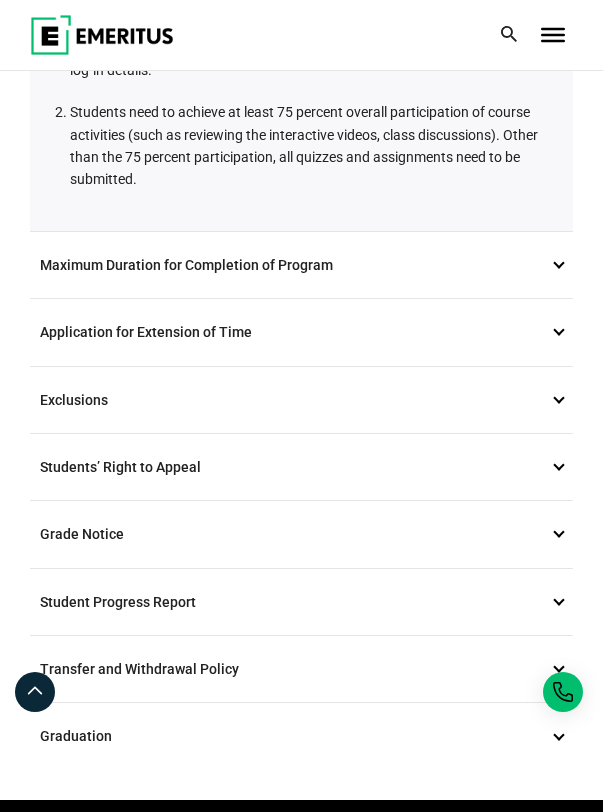 scroll, scrollTop: 974, scrollLeft: 0, axis: vertical 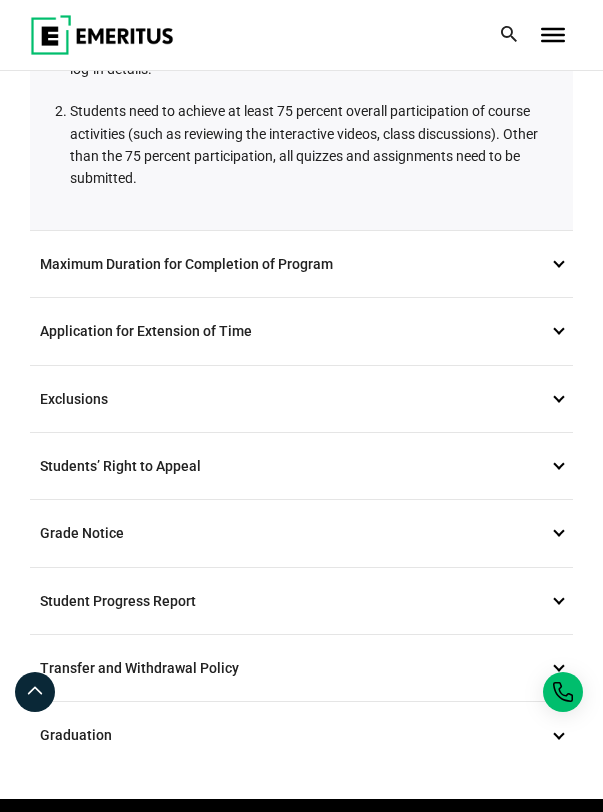 click on "Maximum Duration for Completion of Program  11" at bounding box center [301, 264] 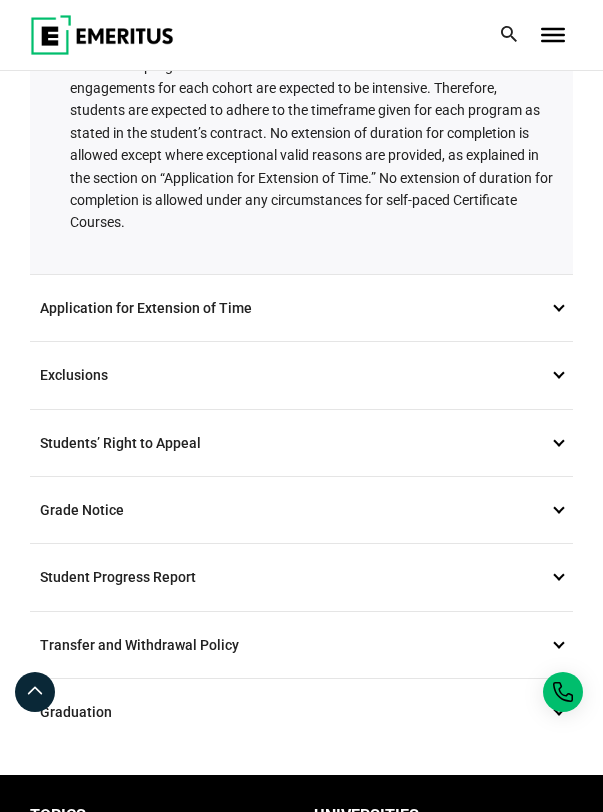 scroll, scrollTop: 944, scrollLeft: 0, axis: vertical 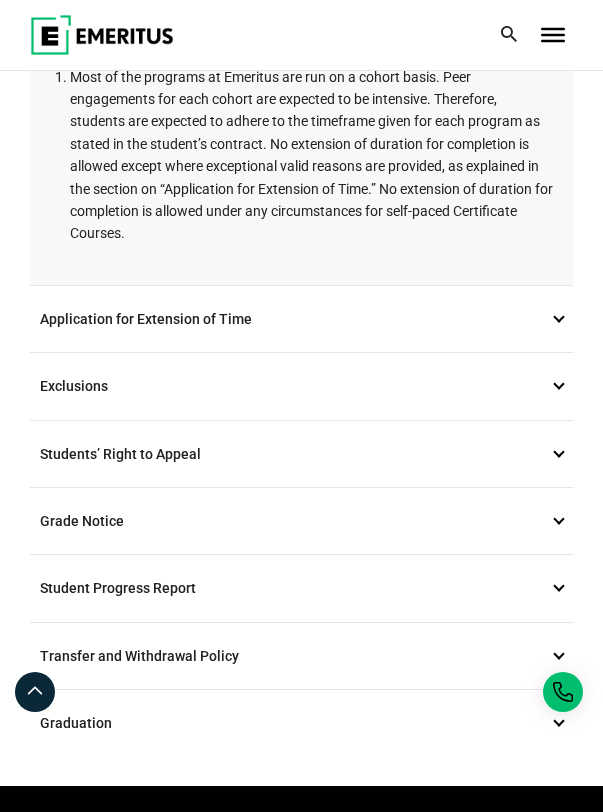 click on "Exclusions  13" at bounding box center (301, 386) 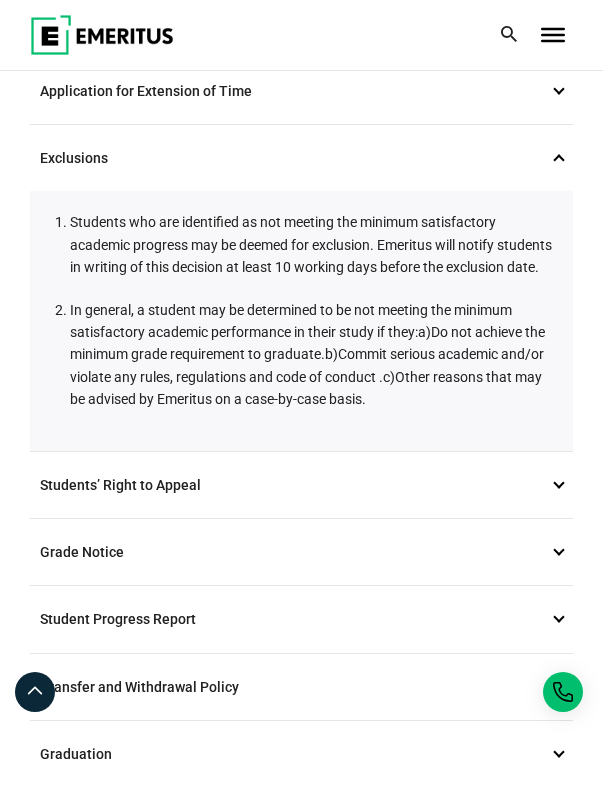 scroll, scrollTop: 932, scrollLeft: 0, axis: vertical 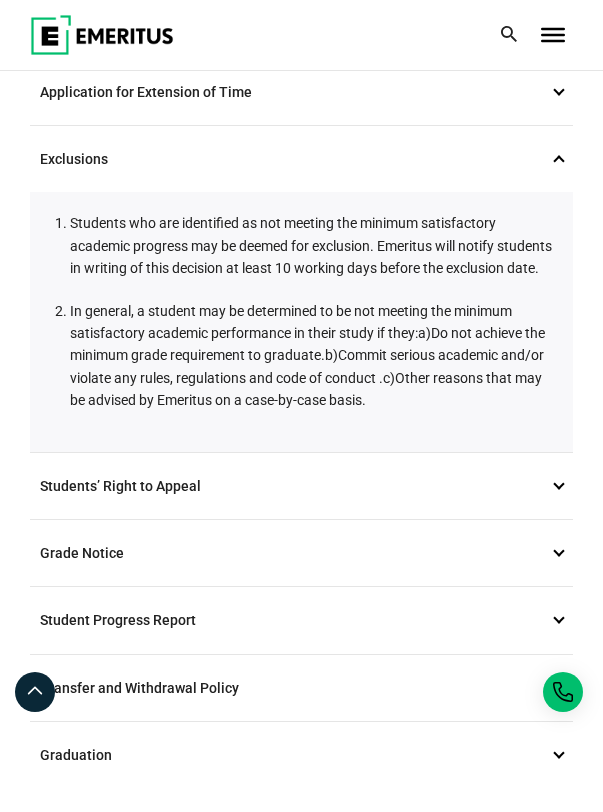 click on "Exclusions  13" at bounding box center [301, 159] 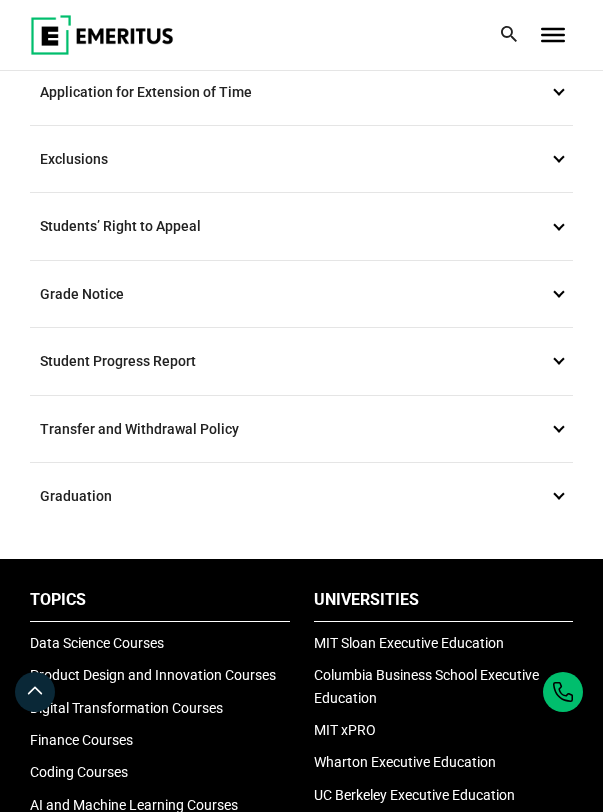 click on "Students’ Right to Appeal  14" at bounding box center (301, 226) 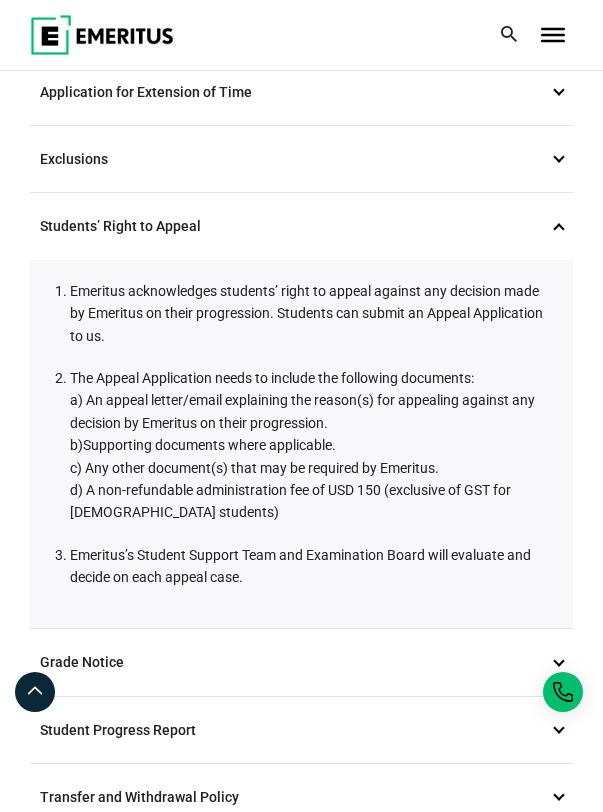 click on "Students’ Right to Appeal  14" at bounding box center [301, 226] 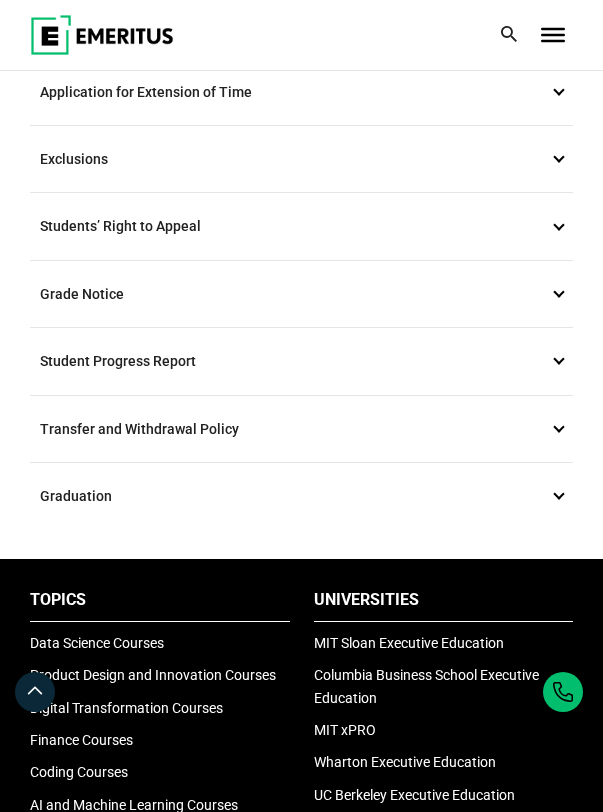 click on "Student Progress Report  15" at bounding box center (301, 361) 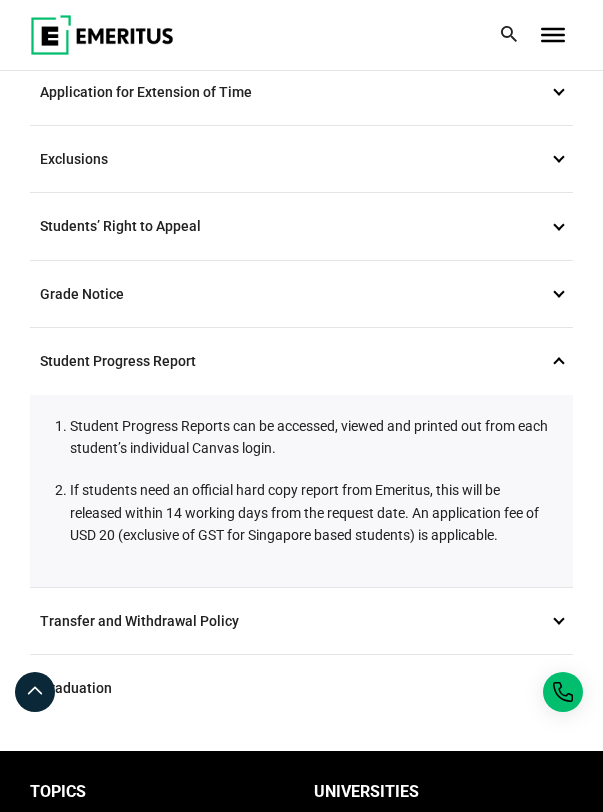 click on "Grade Notice  14" at bounding box center [301, 294] 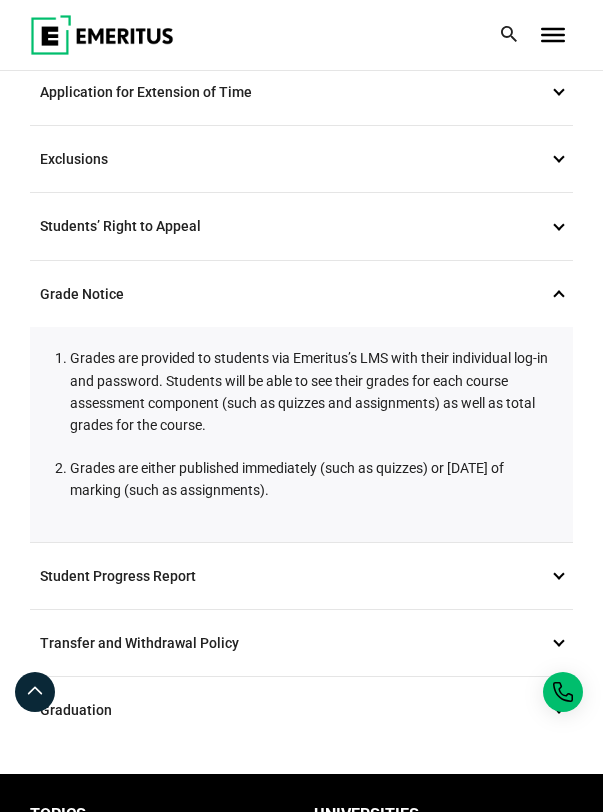 click on "Grade Notice  14" at bounding box center [301, 294] 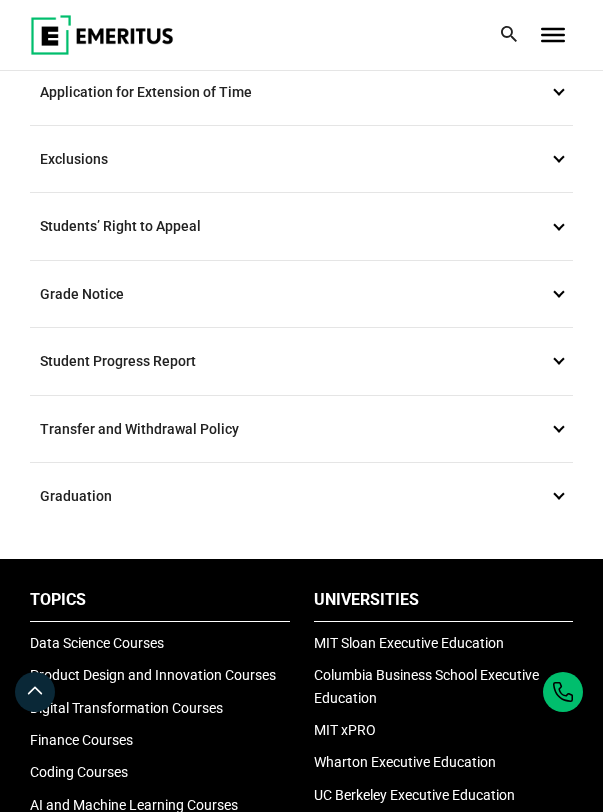 click on "Transfer and Withdrawal Policy  16" at bounding box center [301, 429] 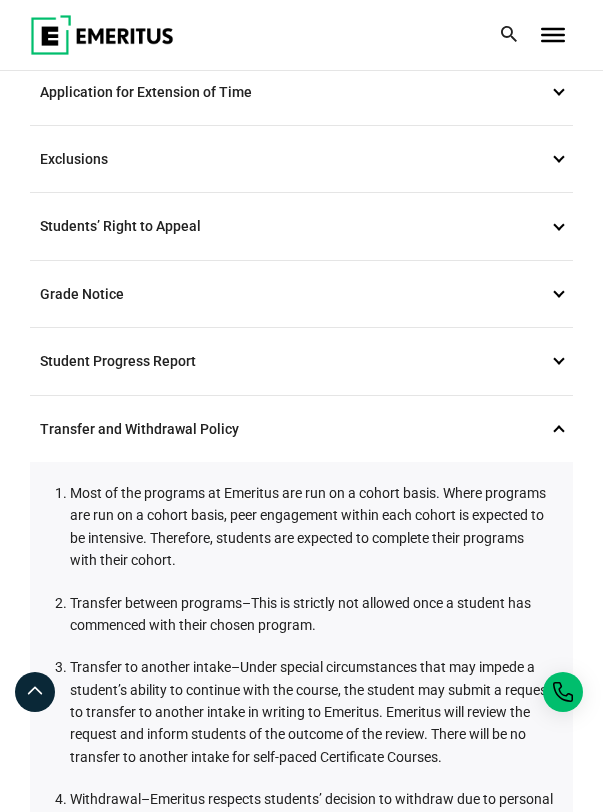 click on "Transfer and Withdrawal Policy  16" at bounding box center [301, 429] 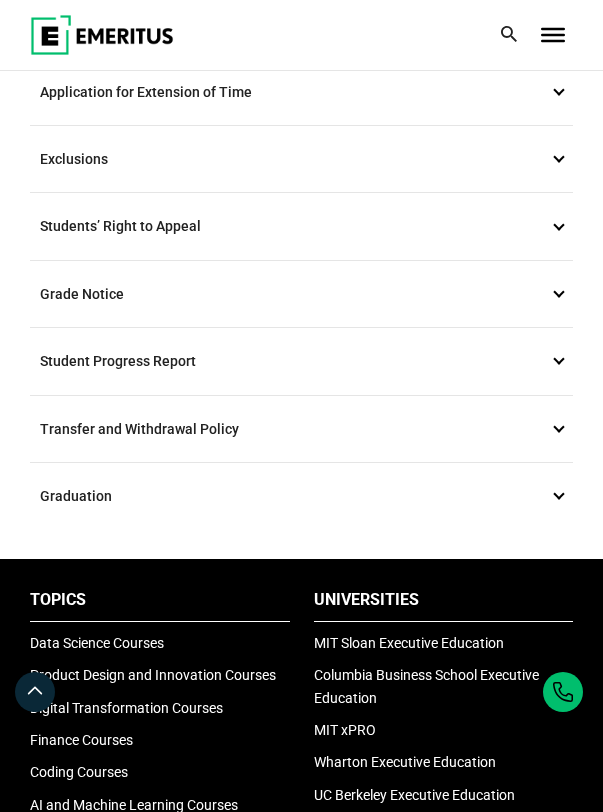 click on "Transfer and Withdrawal Policy  16" at bounding box center (301, 429) 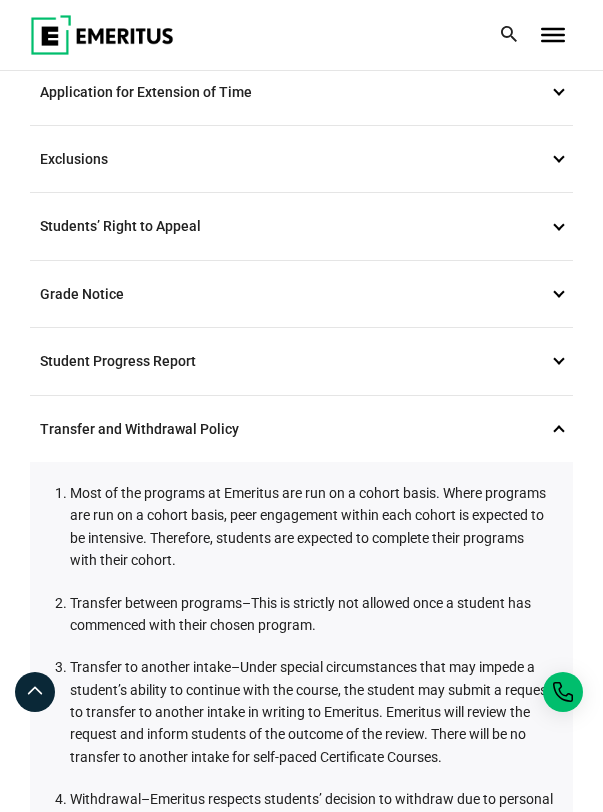 scroll, scrollTop: 1132, scrollLeft: 0, axis: vertical 